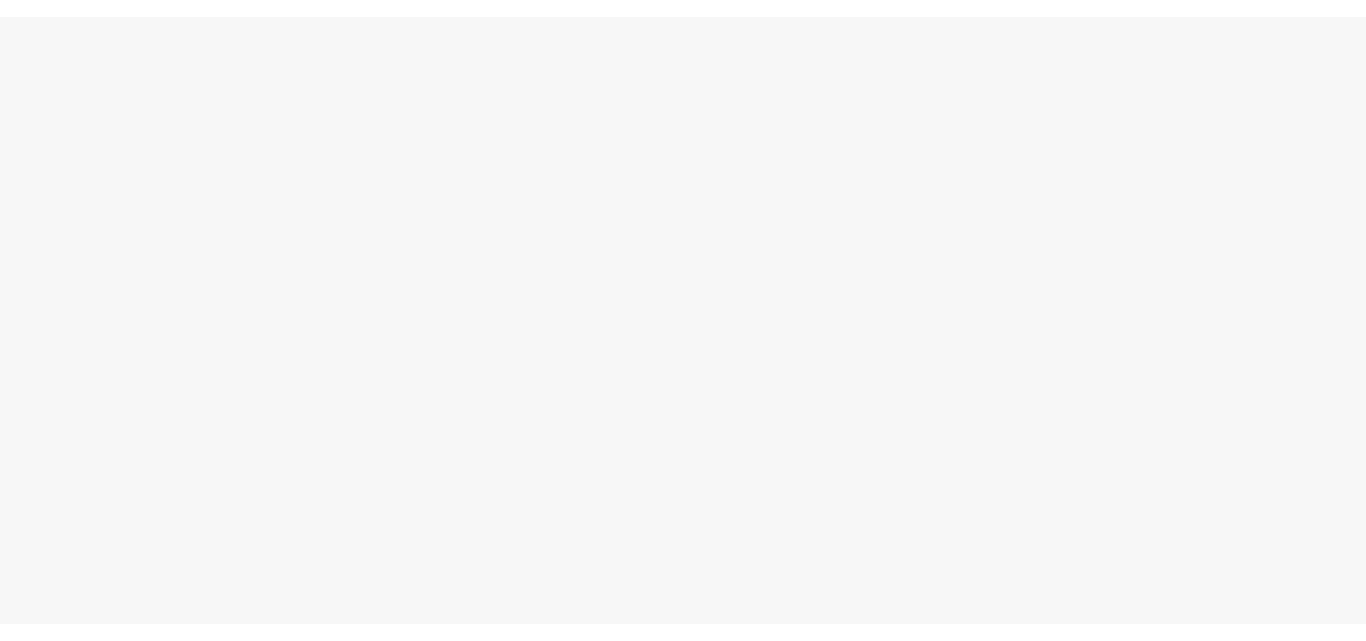 scroll, scrollTop: 0, scrollLeft: 0, axis: both 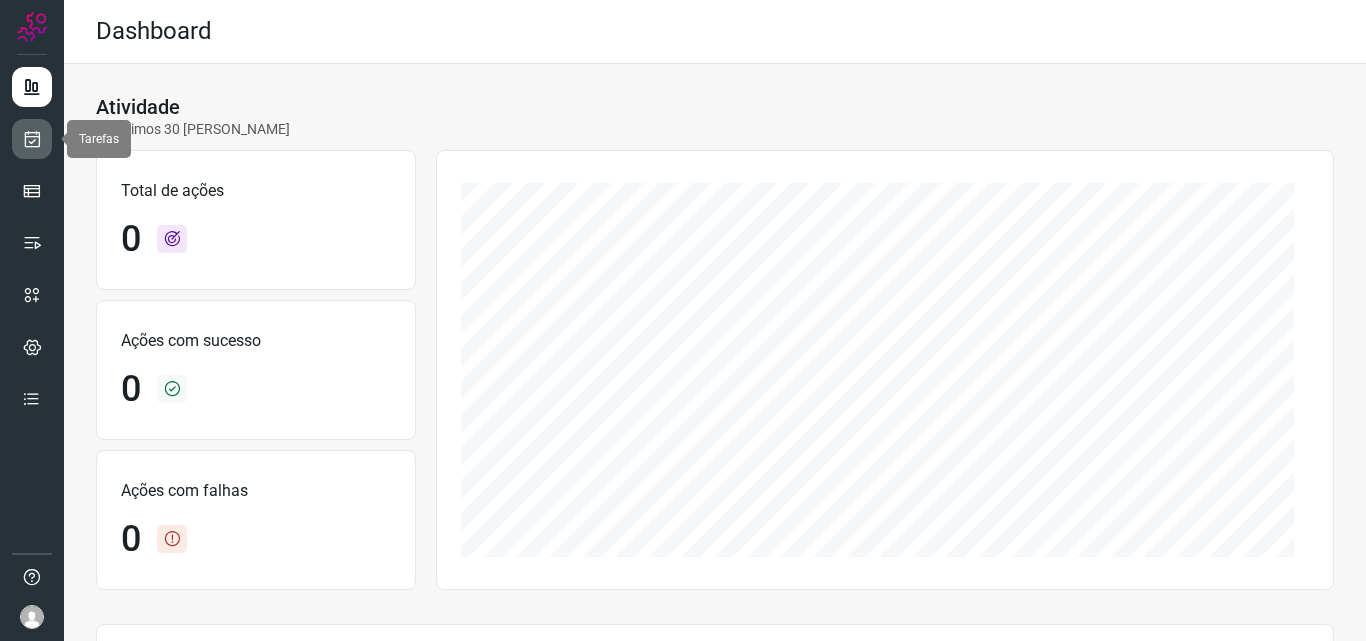 click at bounding box center (32, 139) 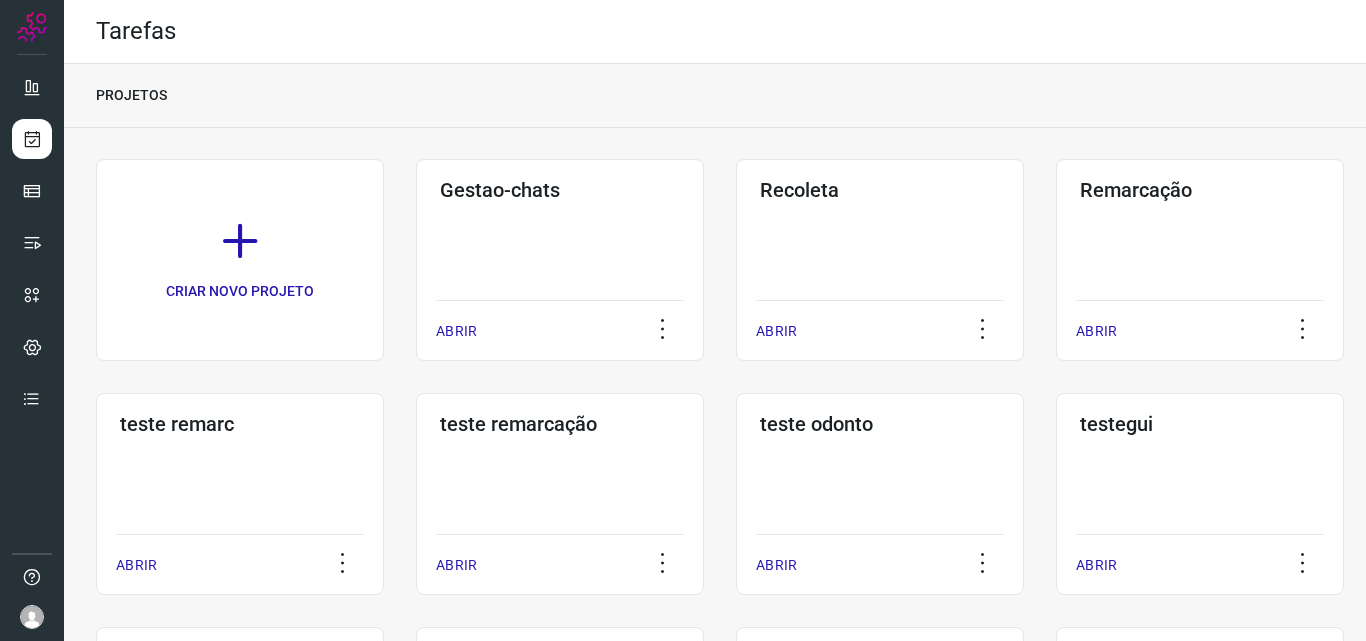 click on "Remarcação" at bounding box center [1200, 190] 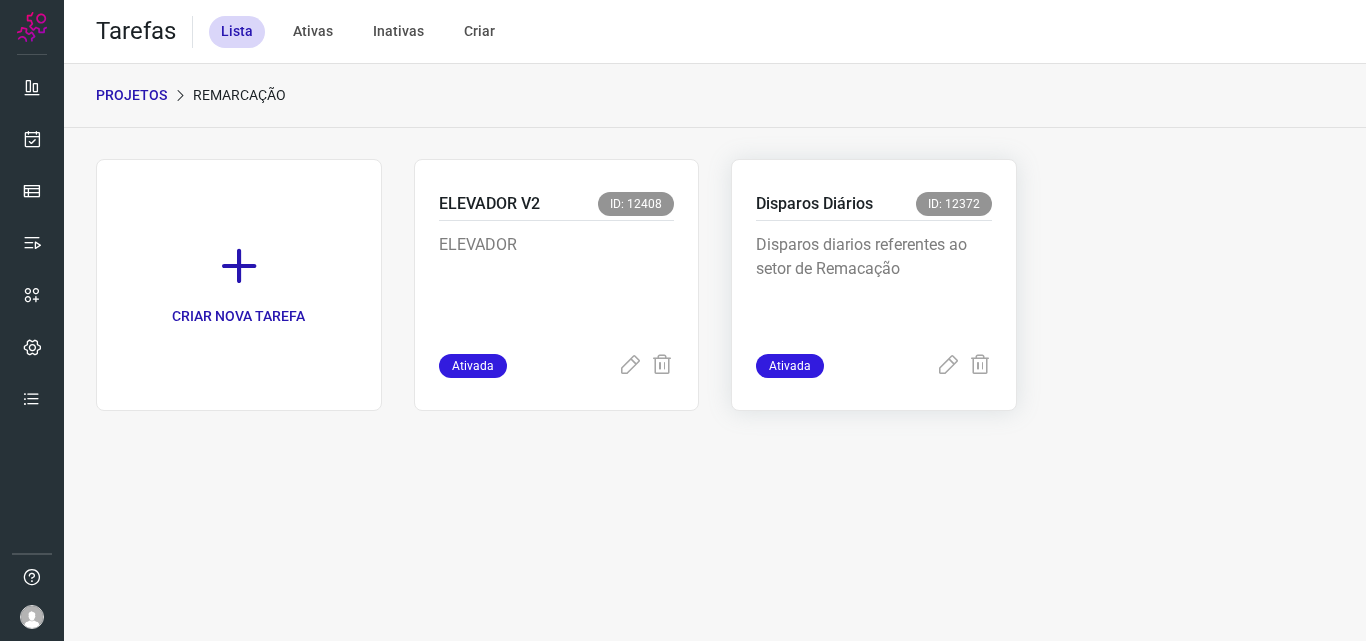 click on "Disparos diarios referentes ao setor de Remacação" at bounding box center (874, 283) 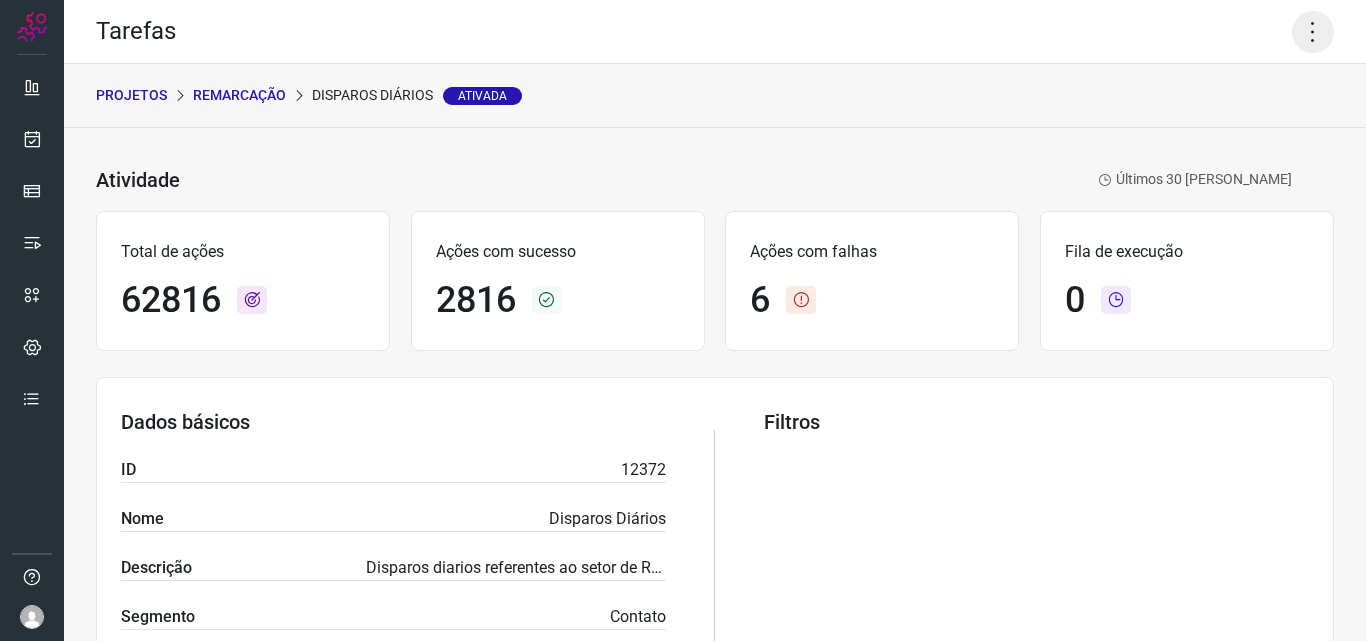click 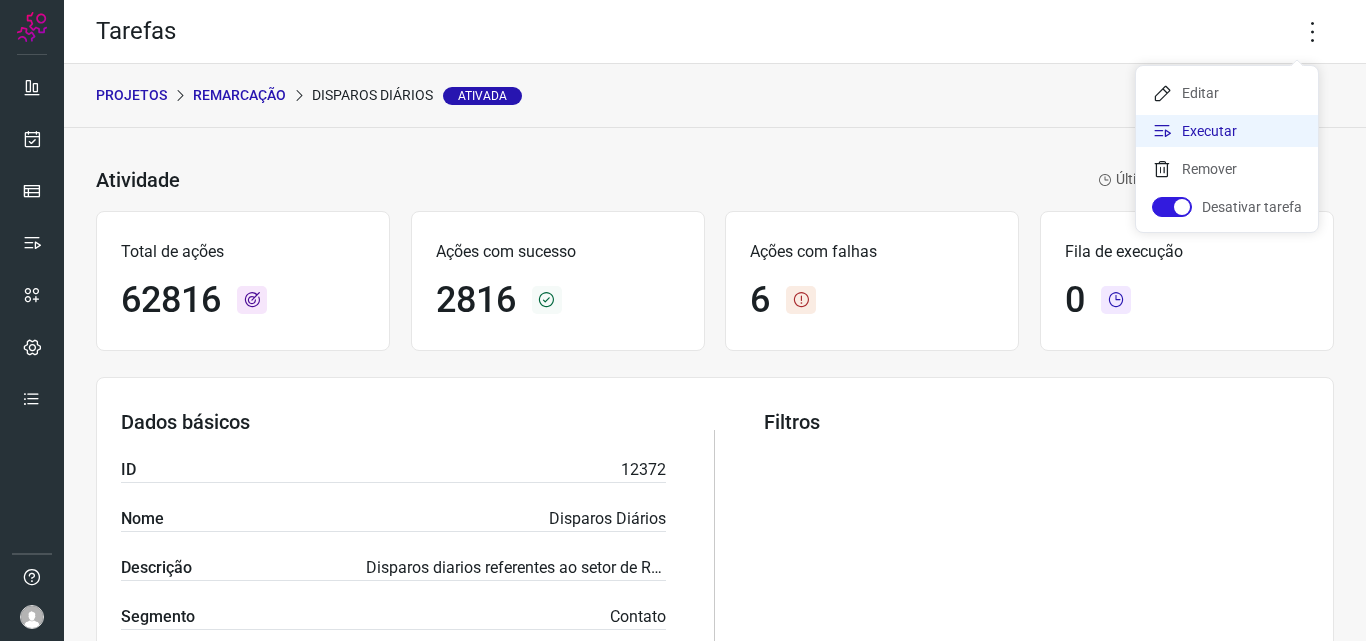 click on "Executar" 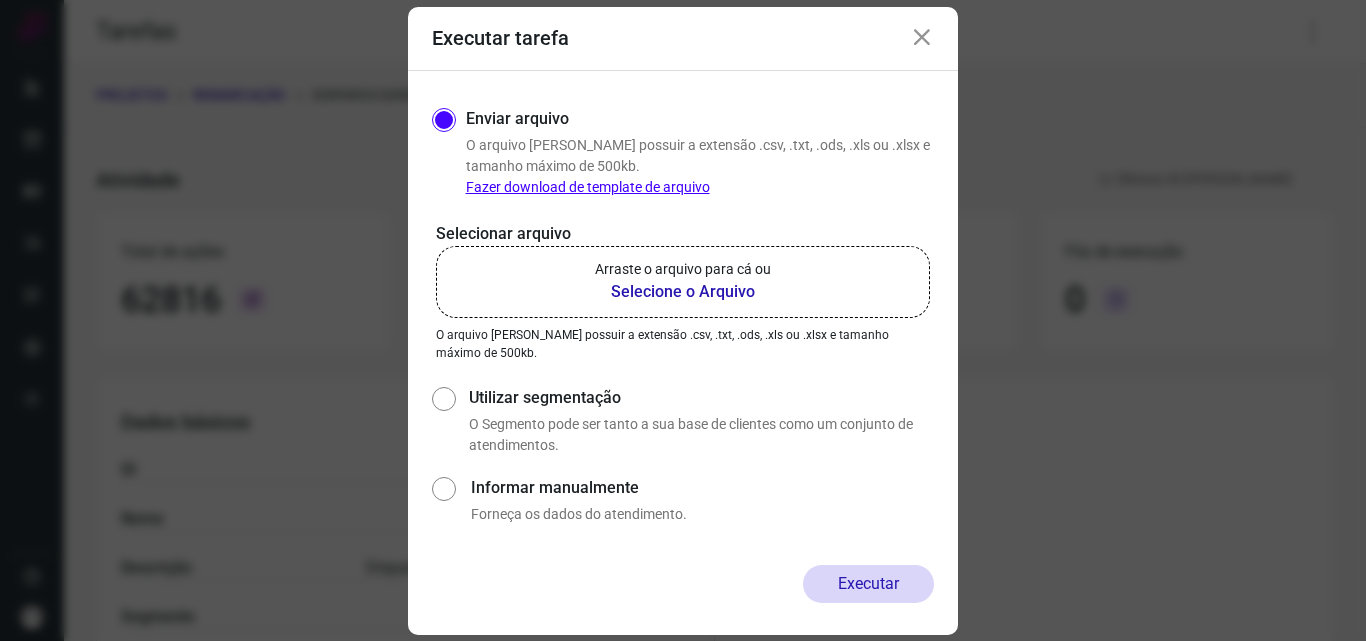 click on "Selecione o Arquivo" at bounding box center (683, 292) 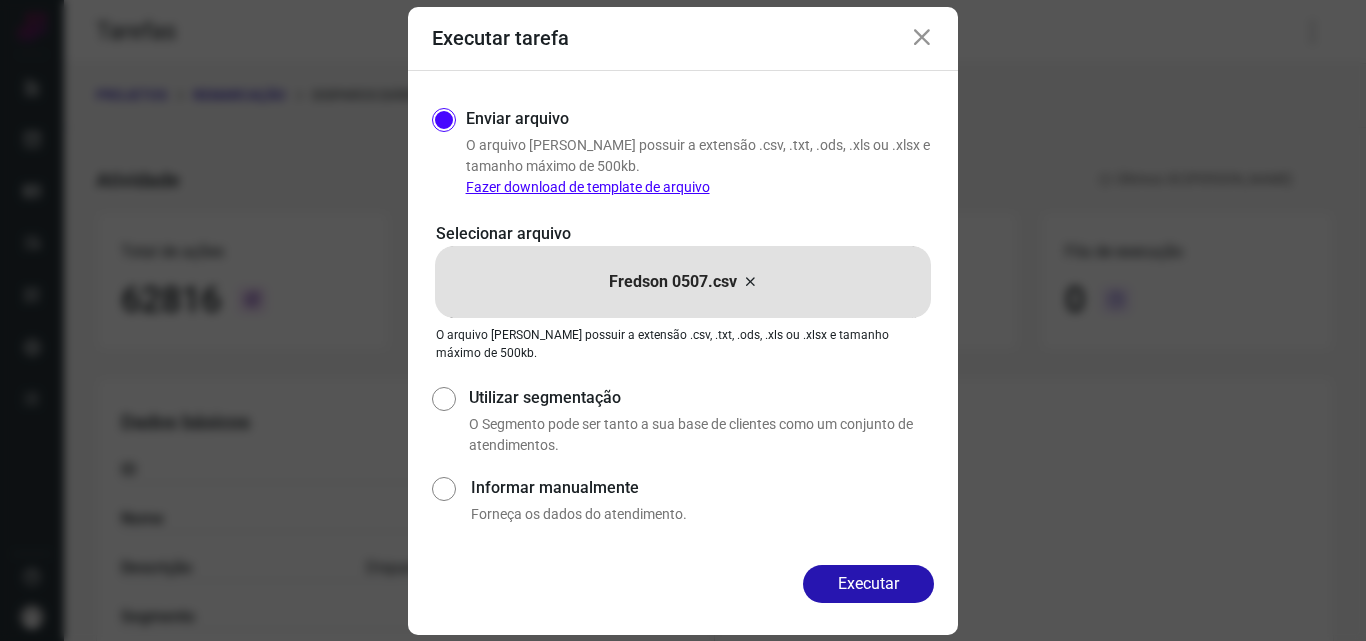 click on "Executar" at bounding box center (868, 584) 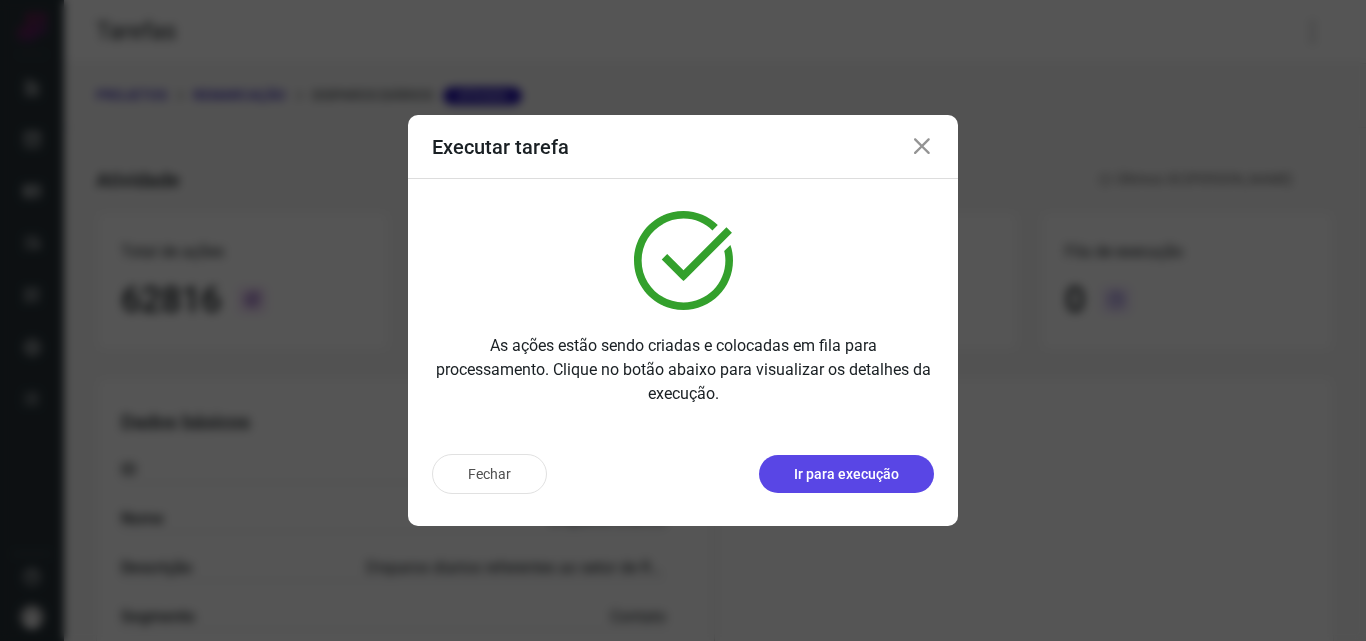 click on "Ir para execução" at bounding box center [846, 474] 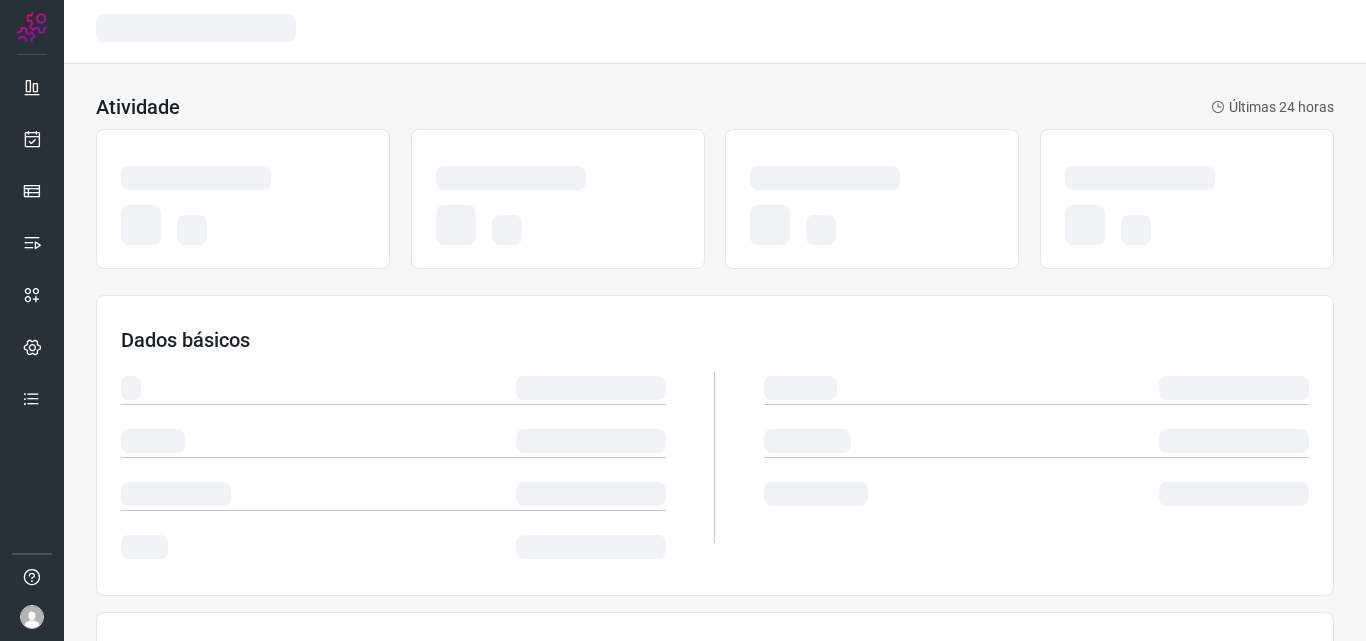 scroll, scrollTop: 0, scrollLeft: 0, axis: both 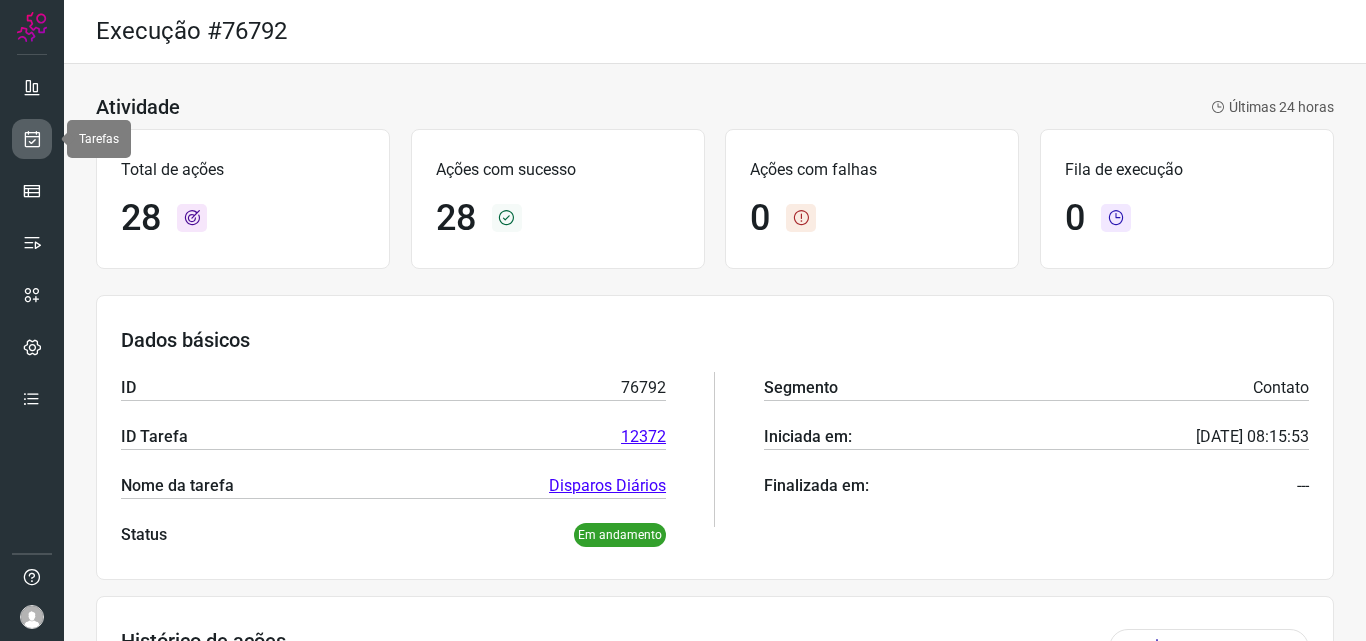 click at bounding box center [32, 139] 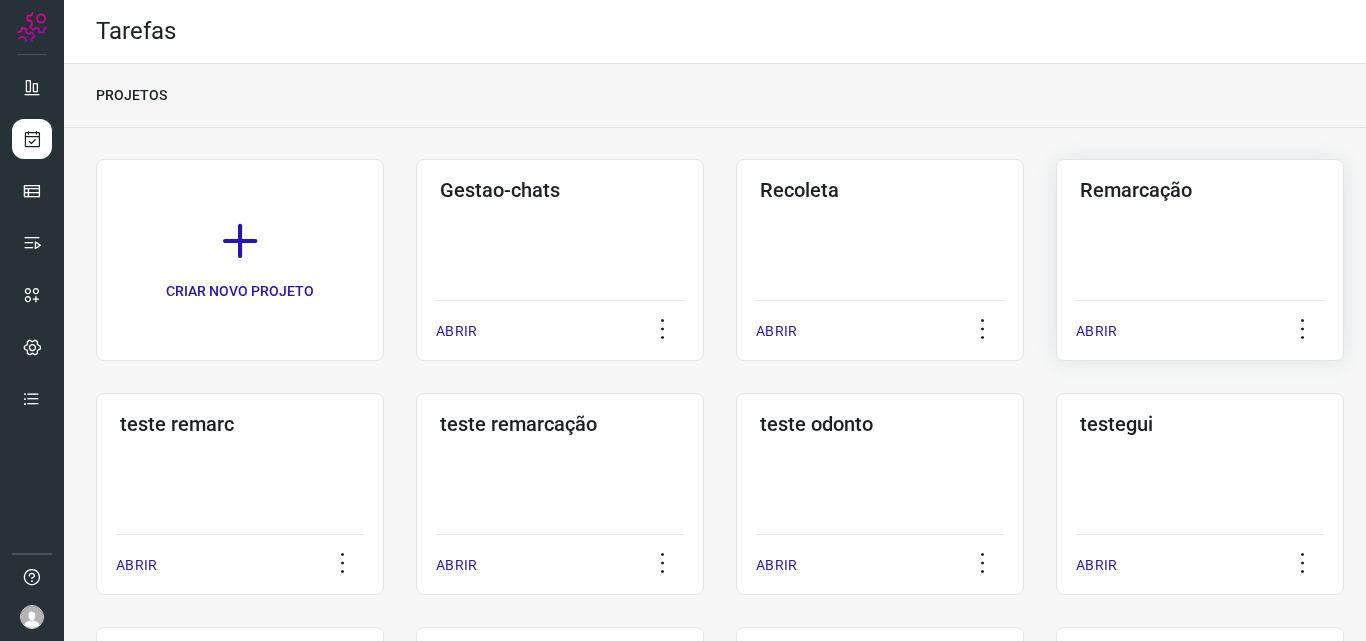 click on "Remarcação  ABRIR" 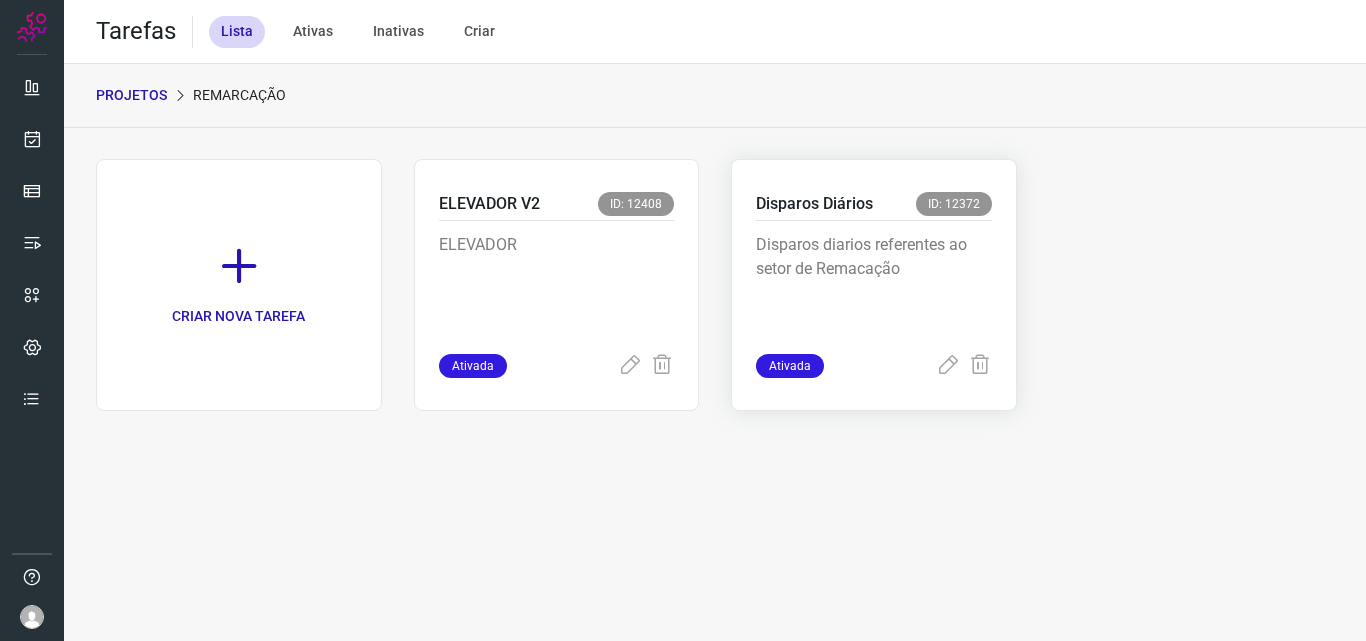 click on "Disparos diarios referentes ao setor de Remacação" at bounding box center [874, 283] 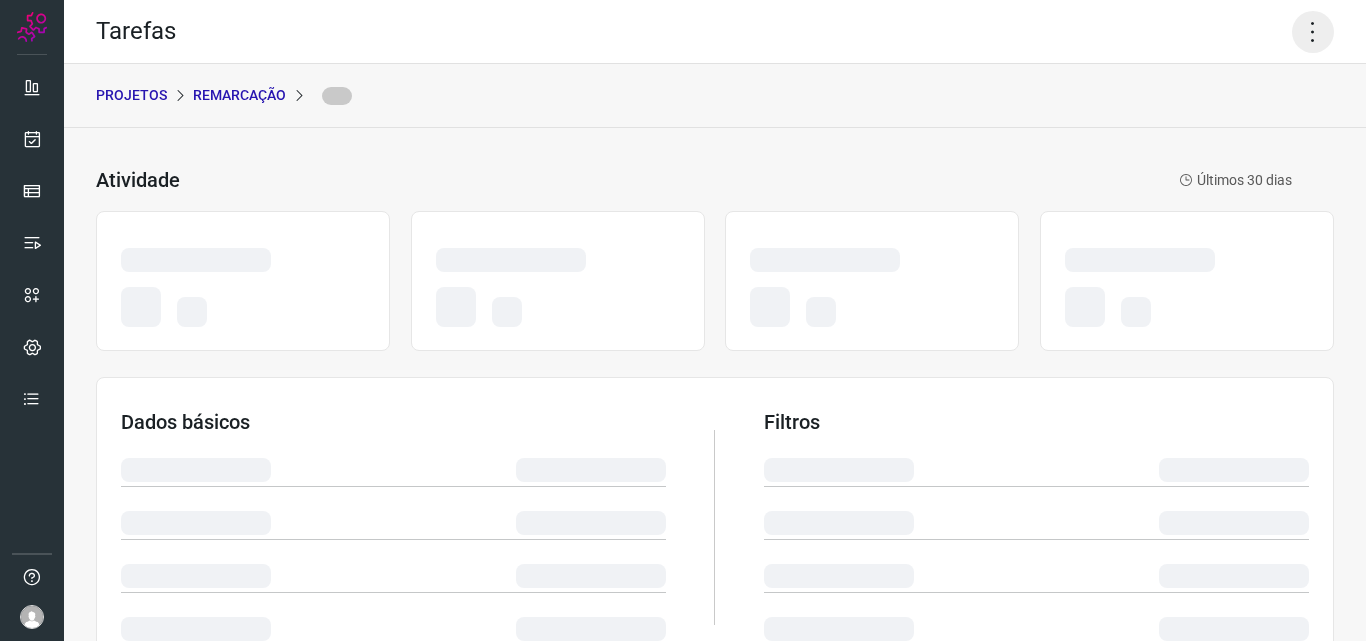 click 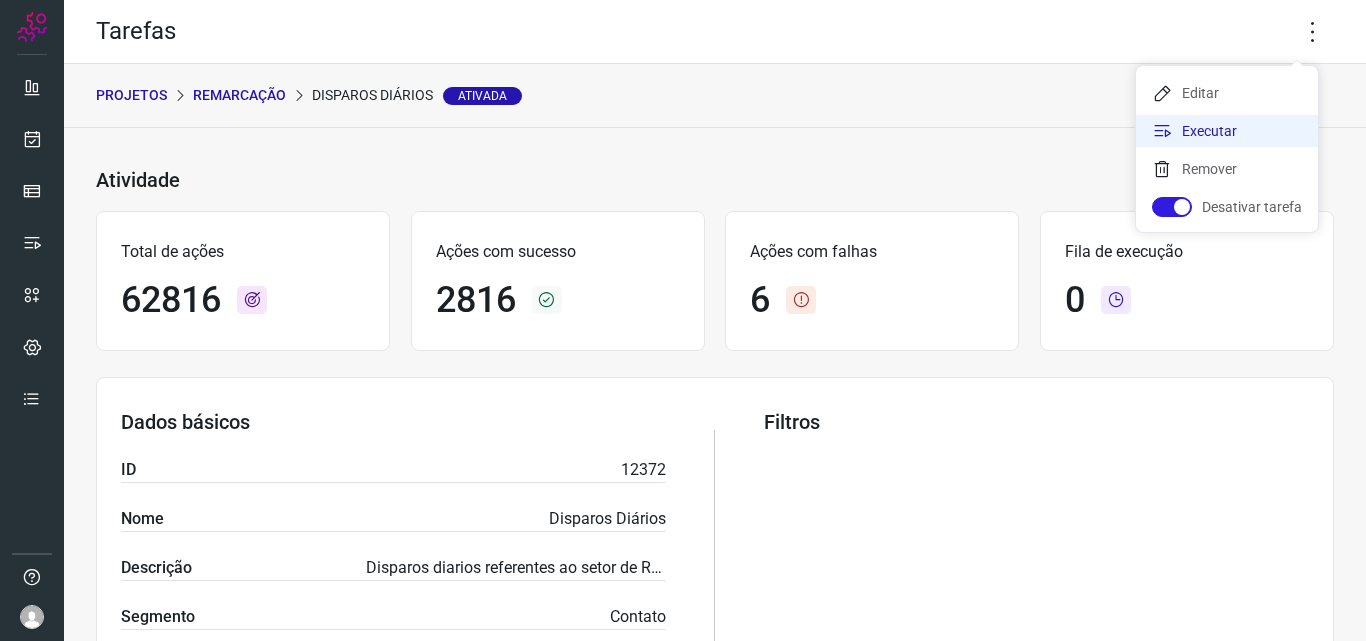 click on "Executar" 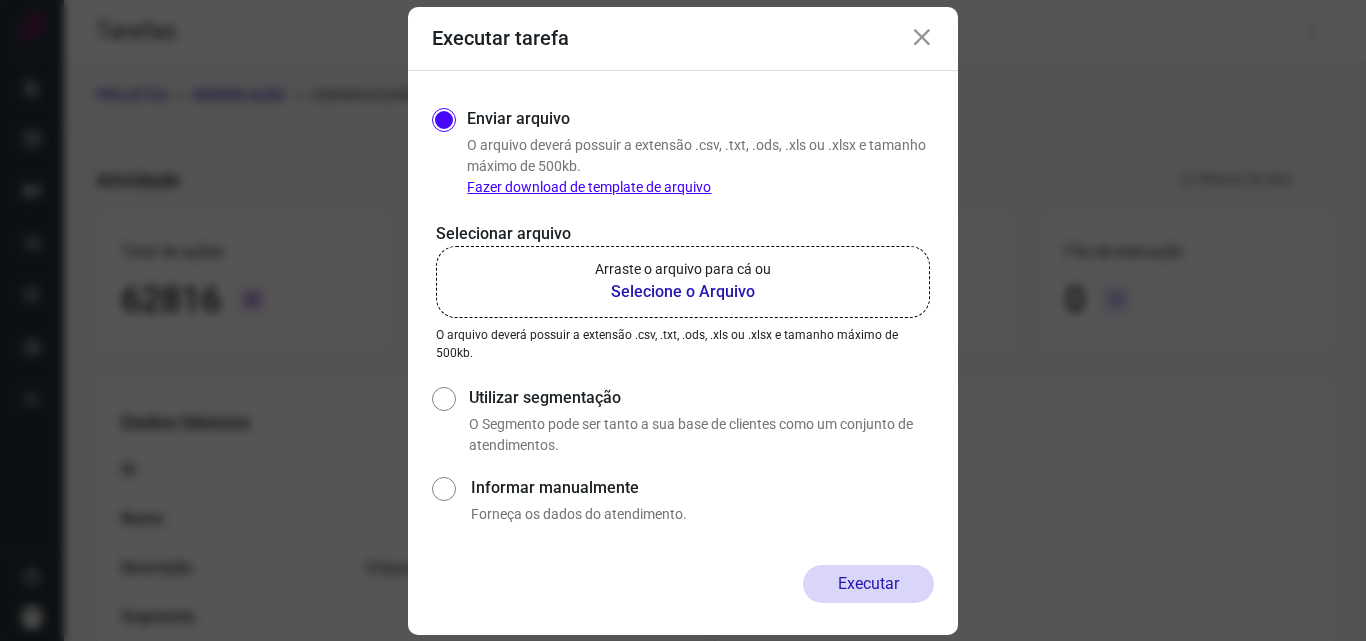 click on "Selecione o Arquivo" at bounding box center (683, 292) 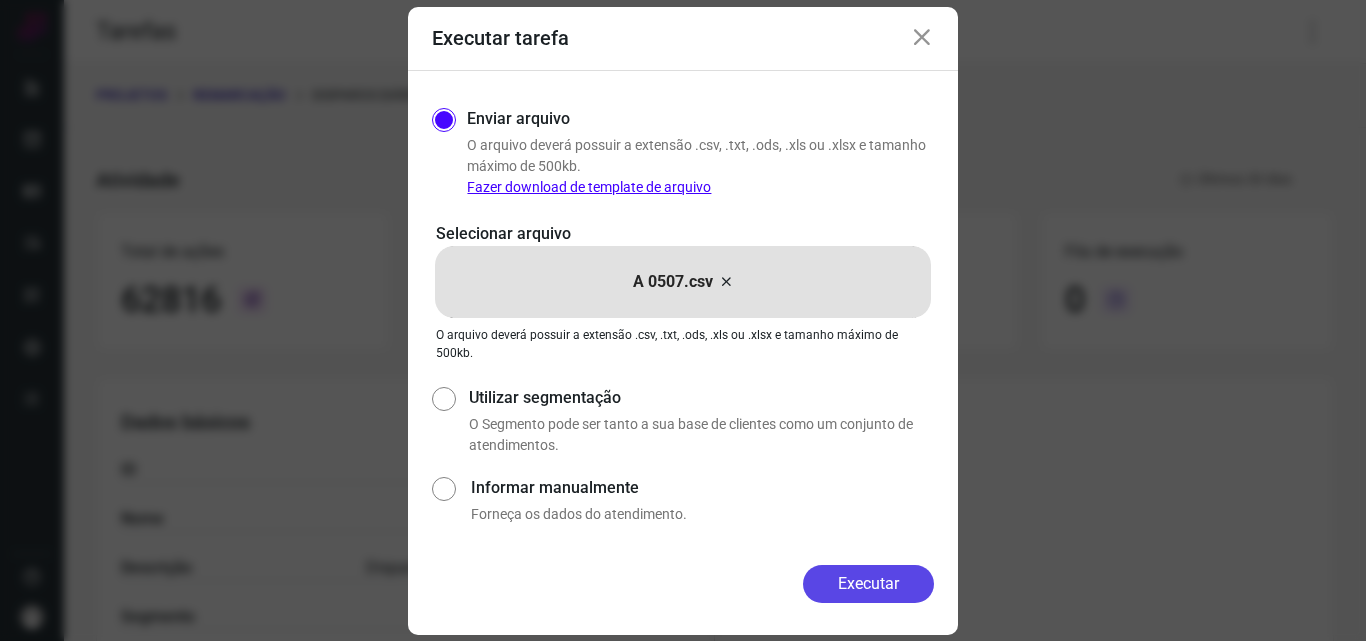 click on "Executar" at bounding box center (868, 584) 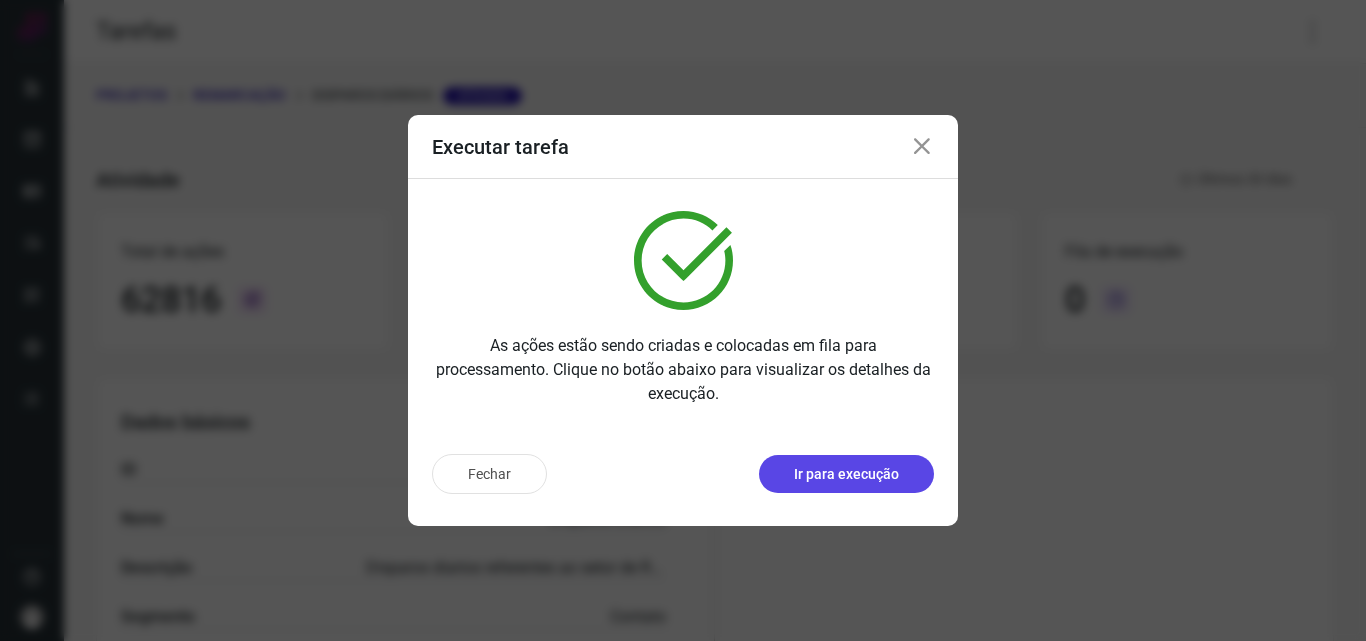click on "Ir para execução" at bounding box center [846, 474] 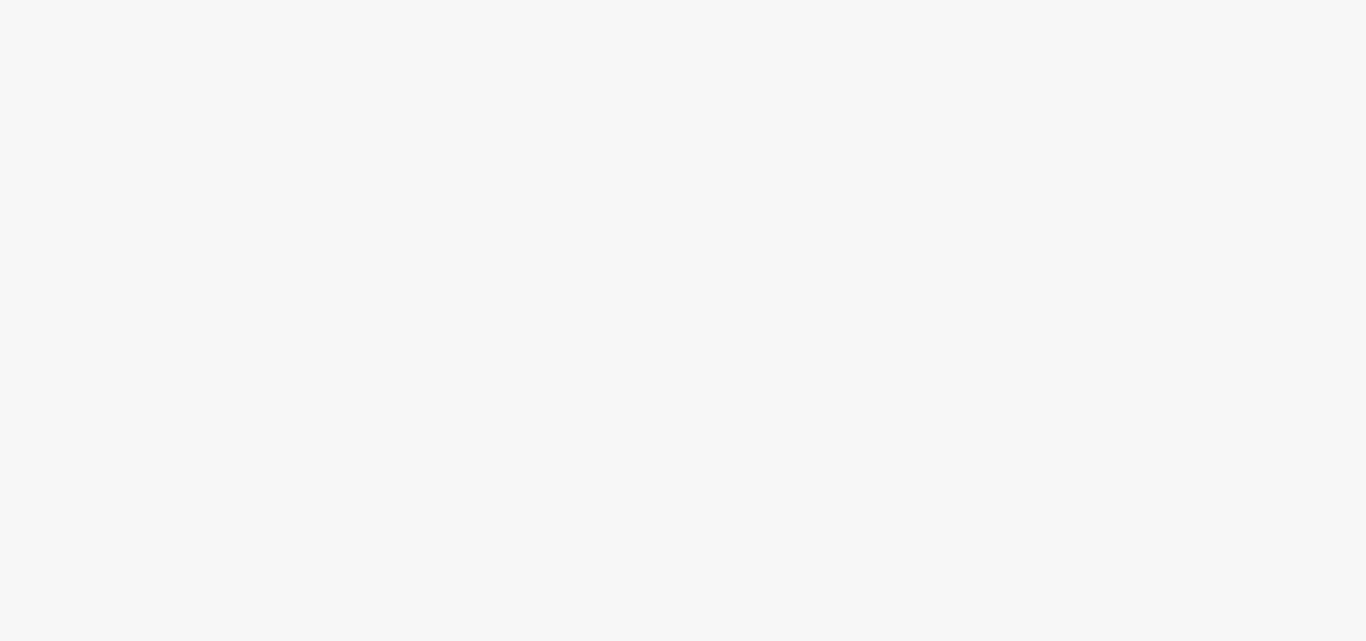 scroll, scrollTop: 0, scrollLeft: 0, axis: both 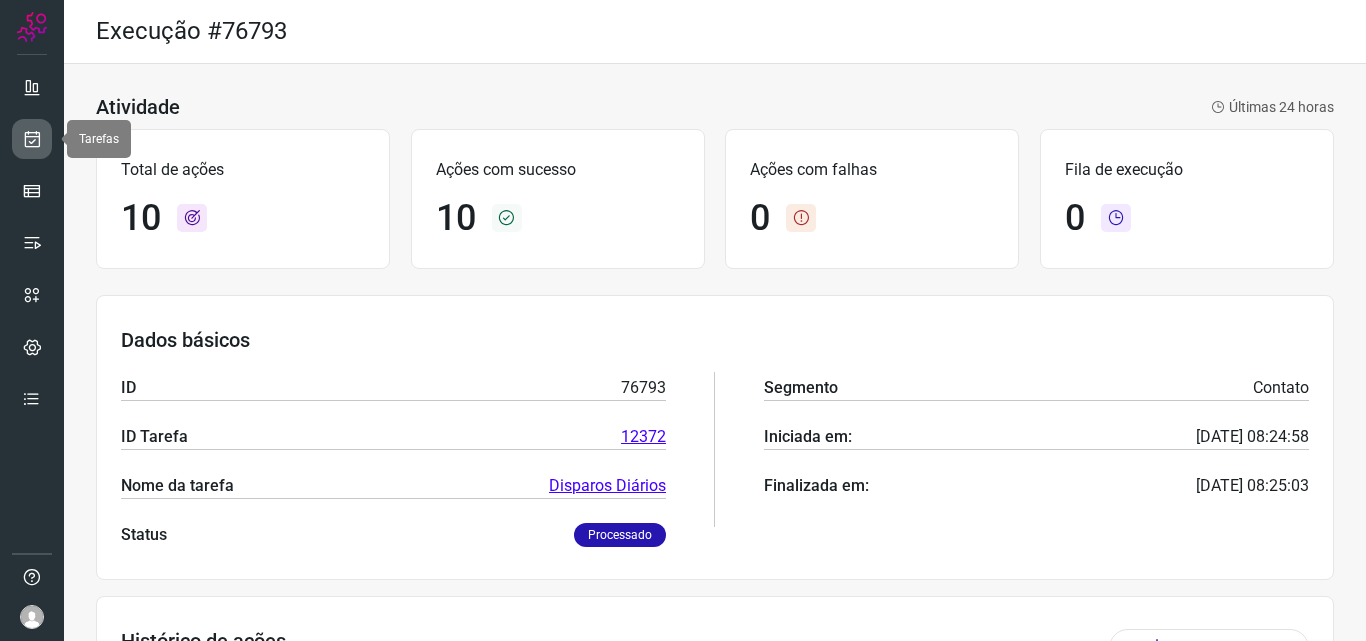 click at bounding box center [32, 139] 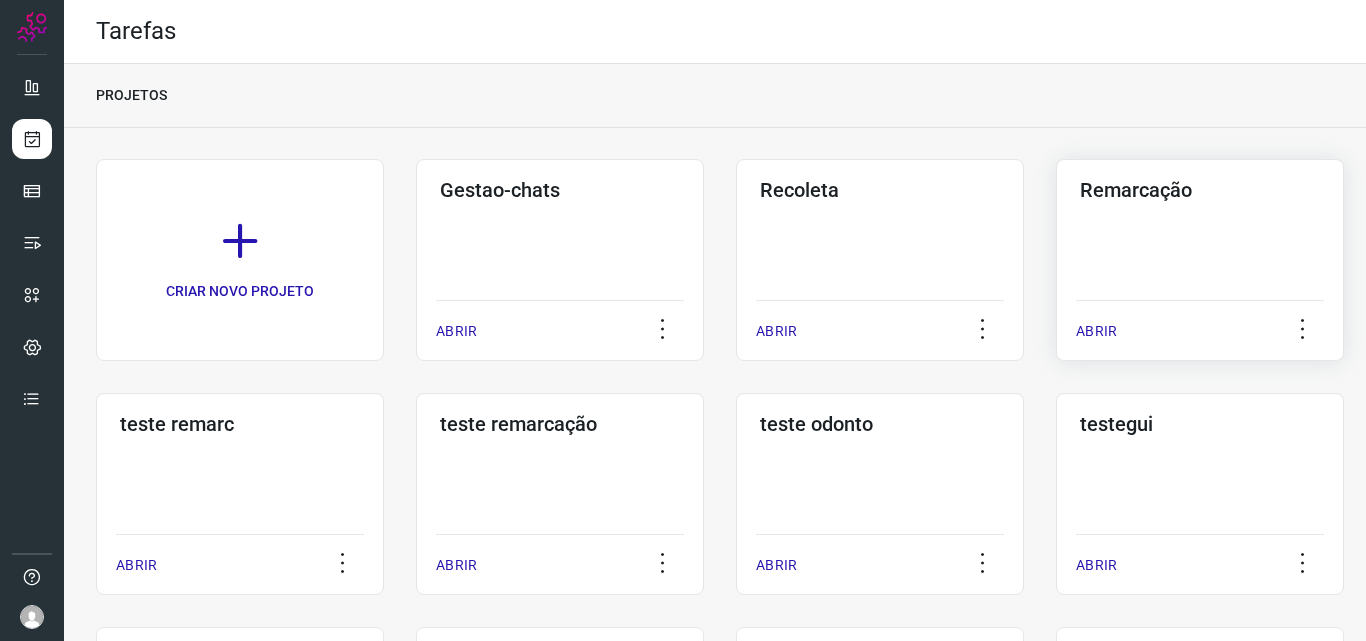 click on "Remarcação  ABRIR" 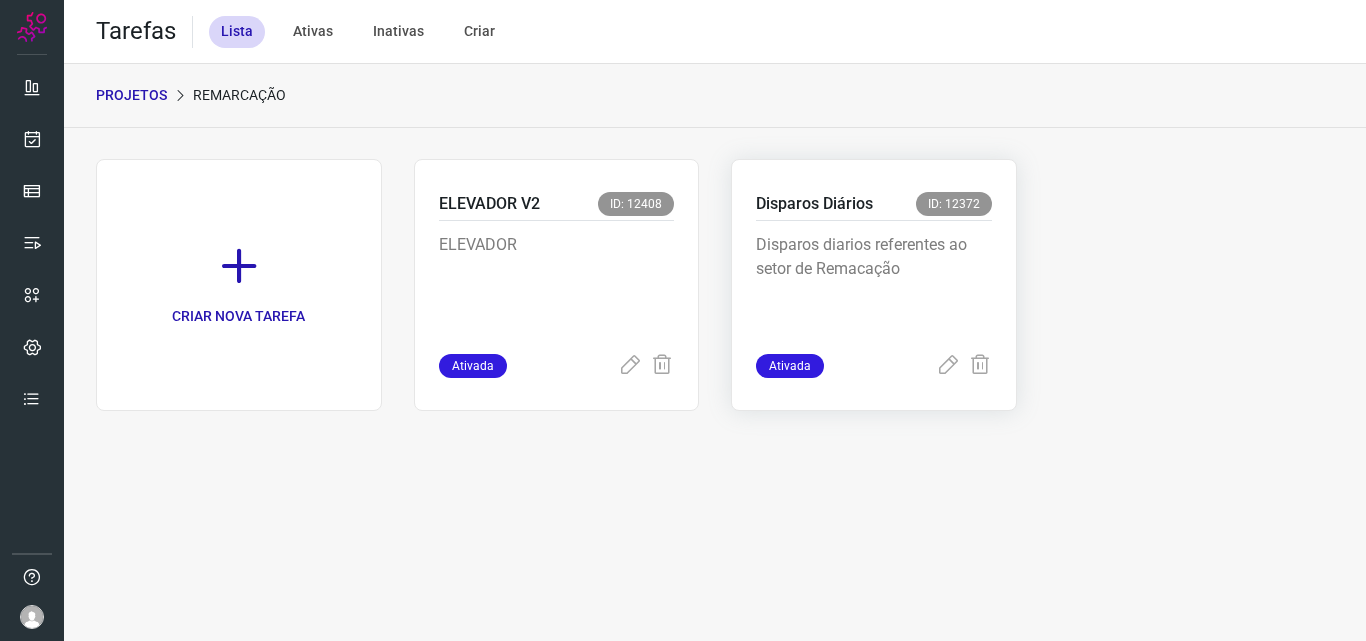 click on "Disparos diarios referentes ao setor de Remacação" at bounding box center [874, 283] 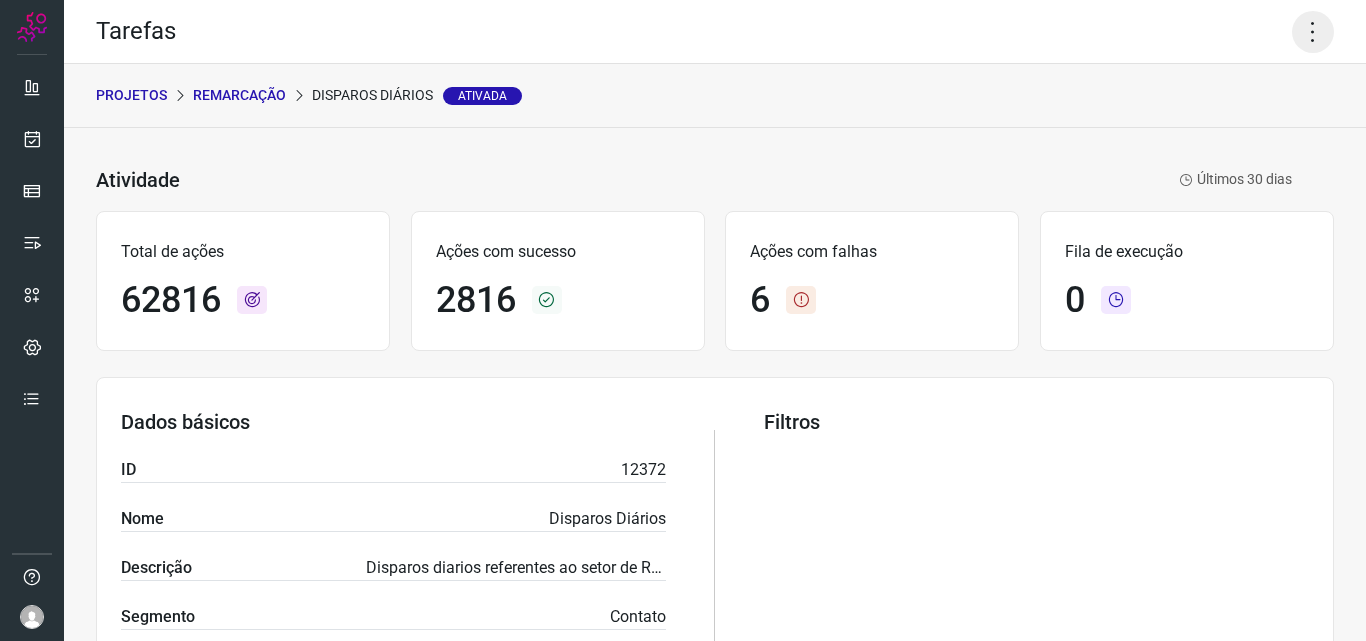 click 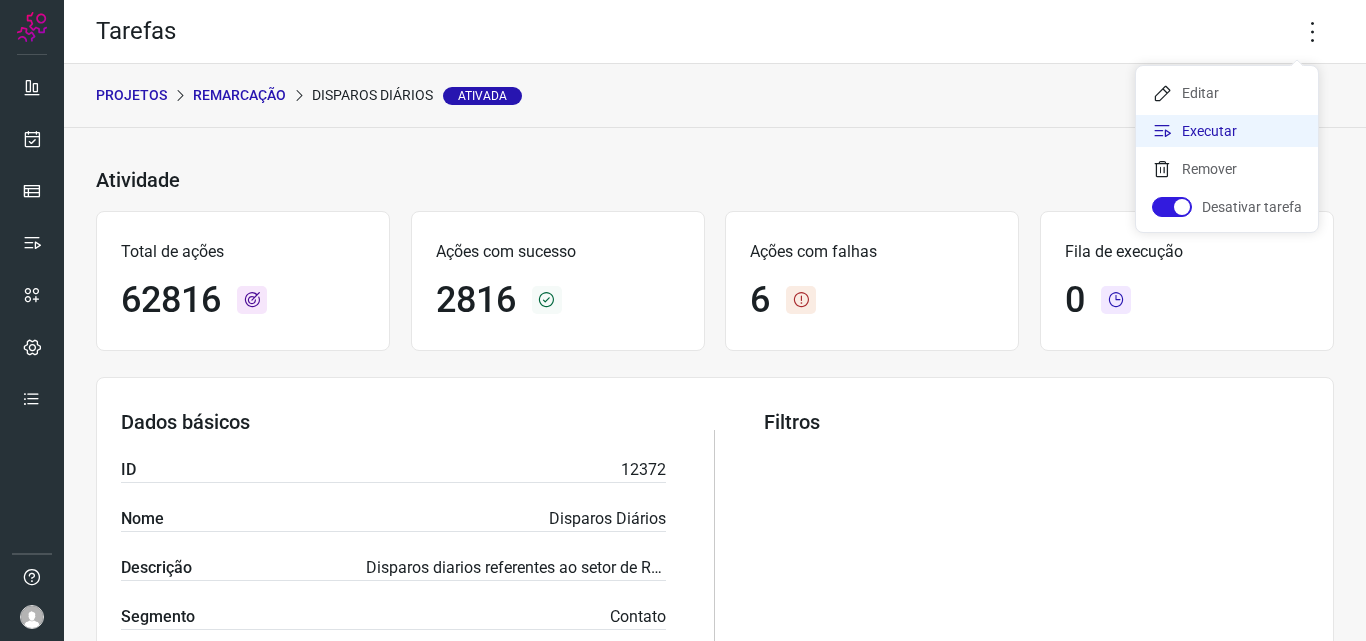 click on "Executar" 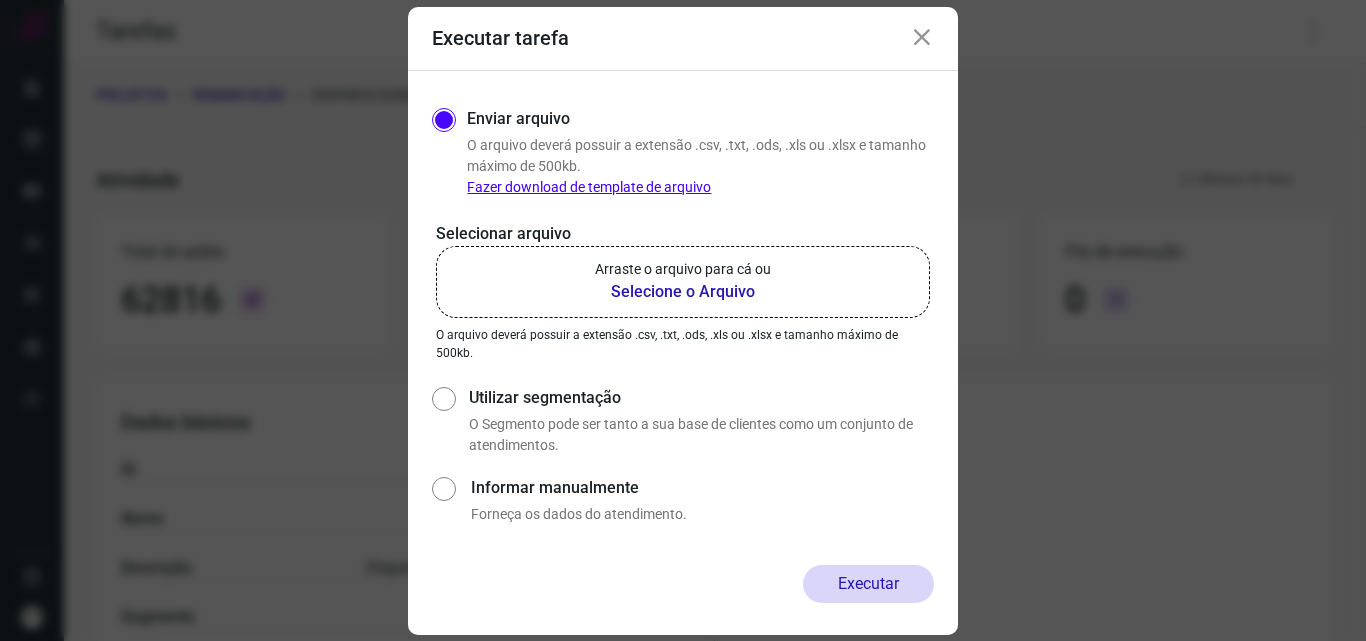 click on "Arraste o arquivo para cá ou" at bounding box center (683, 269) 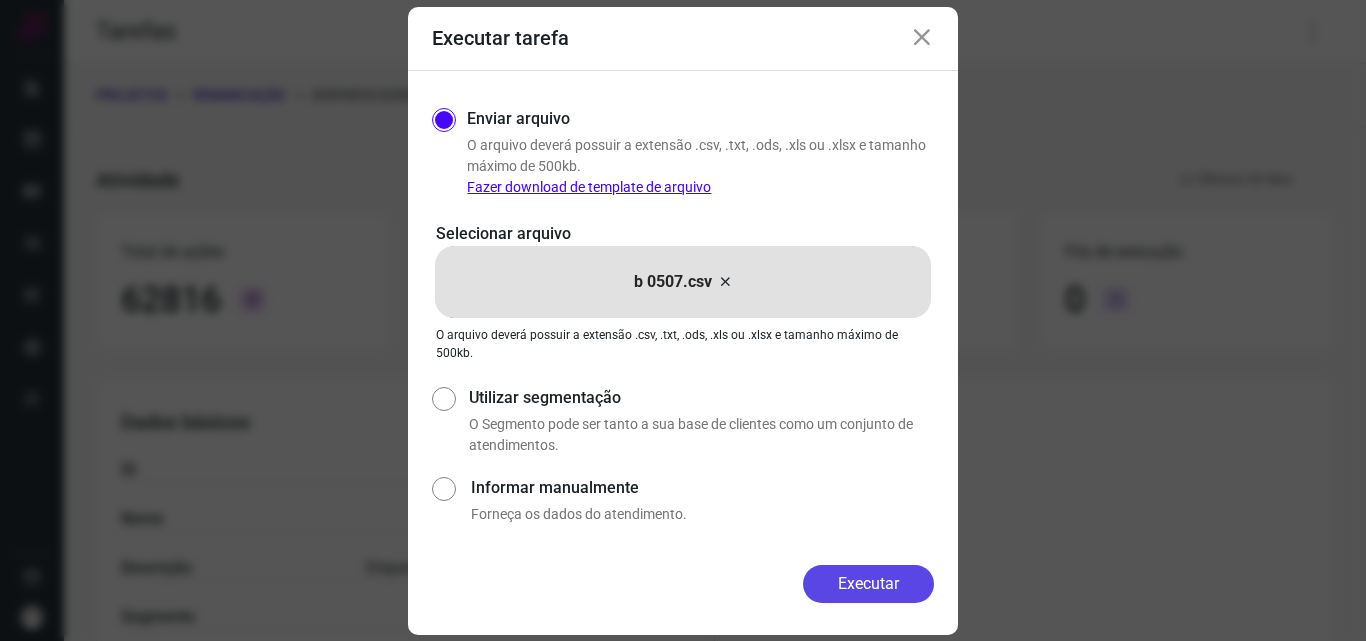 click on "Executar" at bounding box center (868, 584) 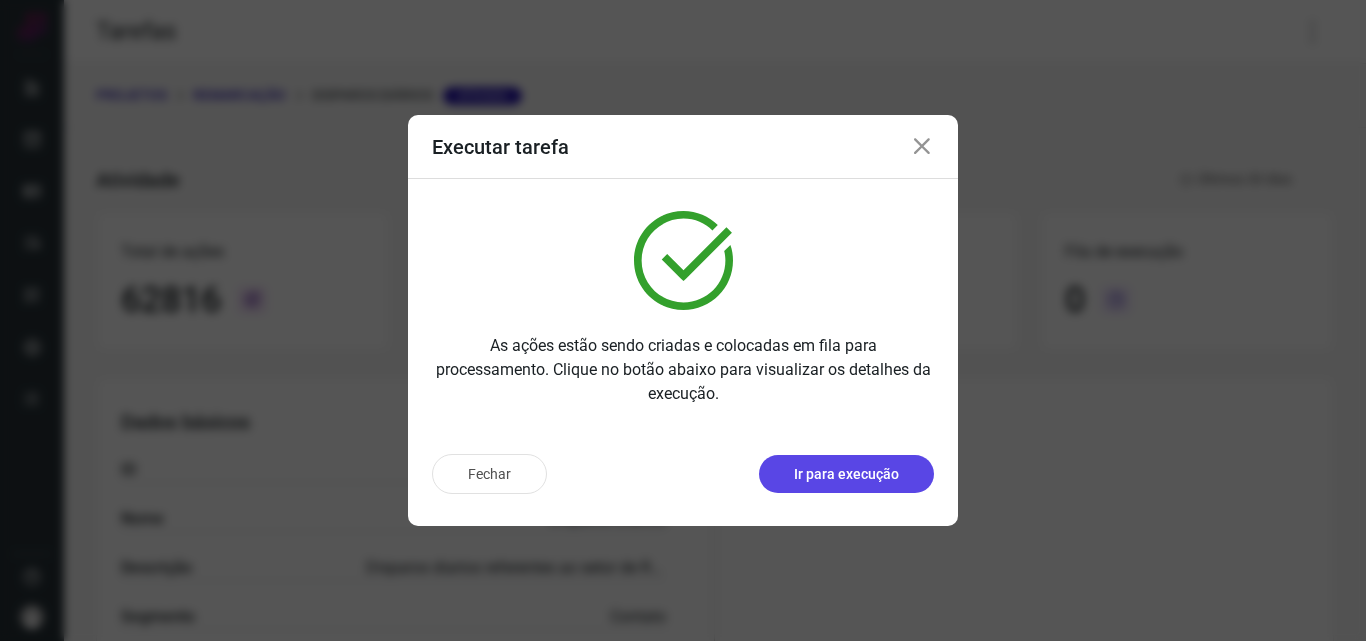 click on "Ir para execução" at bounding box center (846, 474) 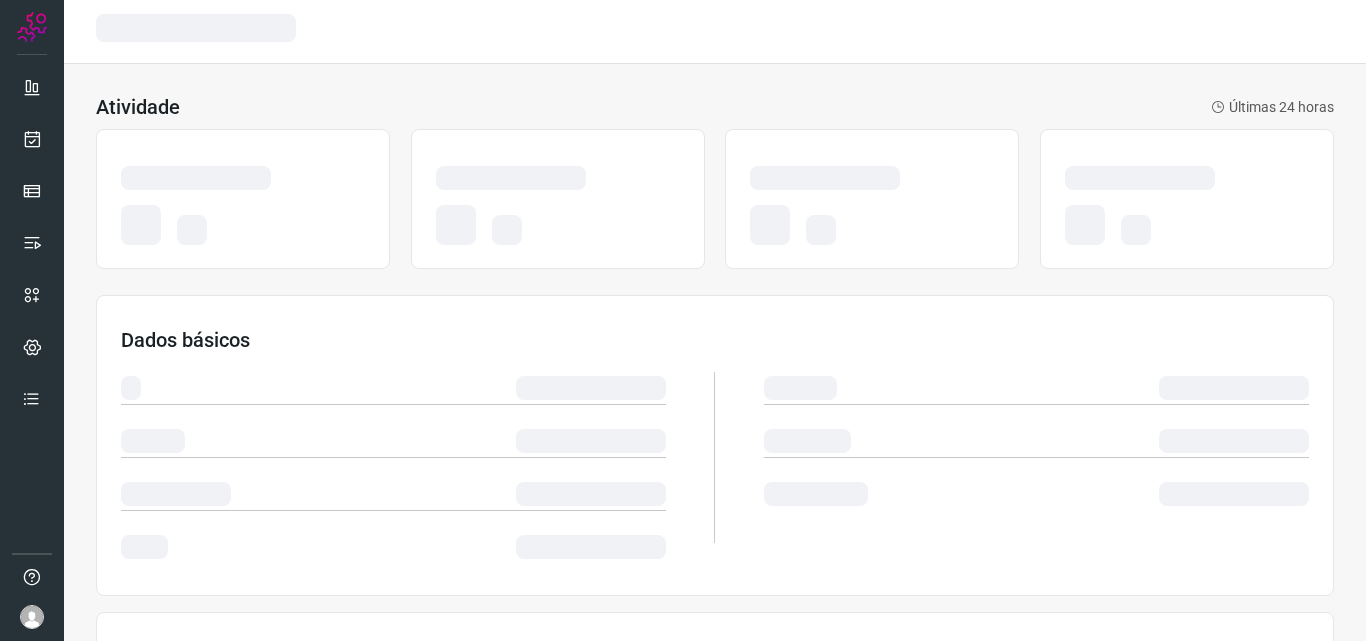 click at bounding box center [1036, 457] 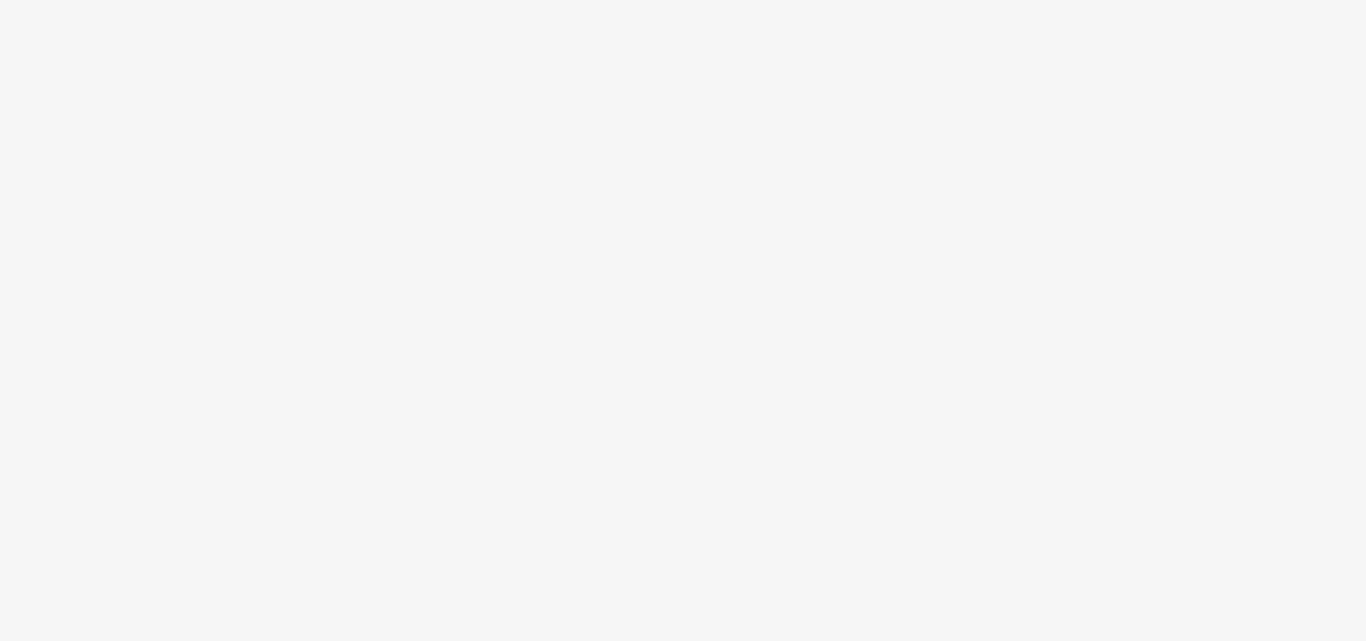 scroll, scrollTop: 0, scrollLeft: 0, axis: both 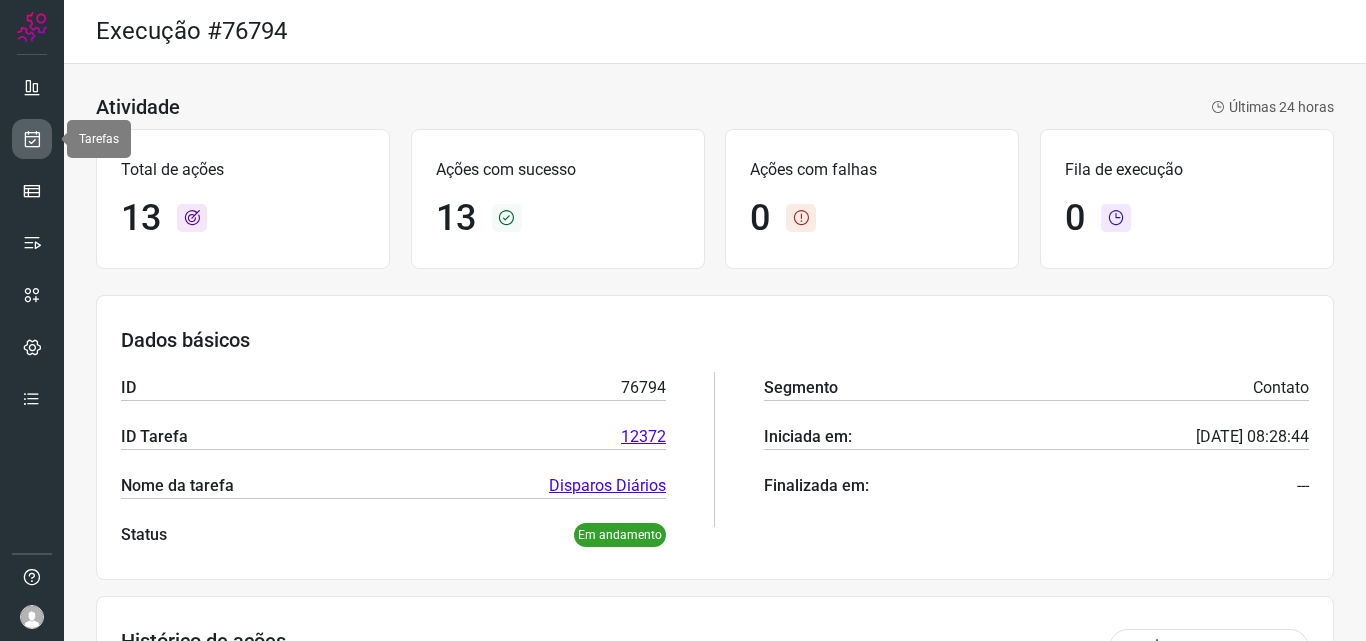 click at bounding box center [32, 139] 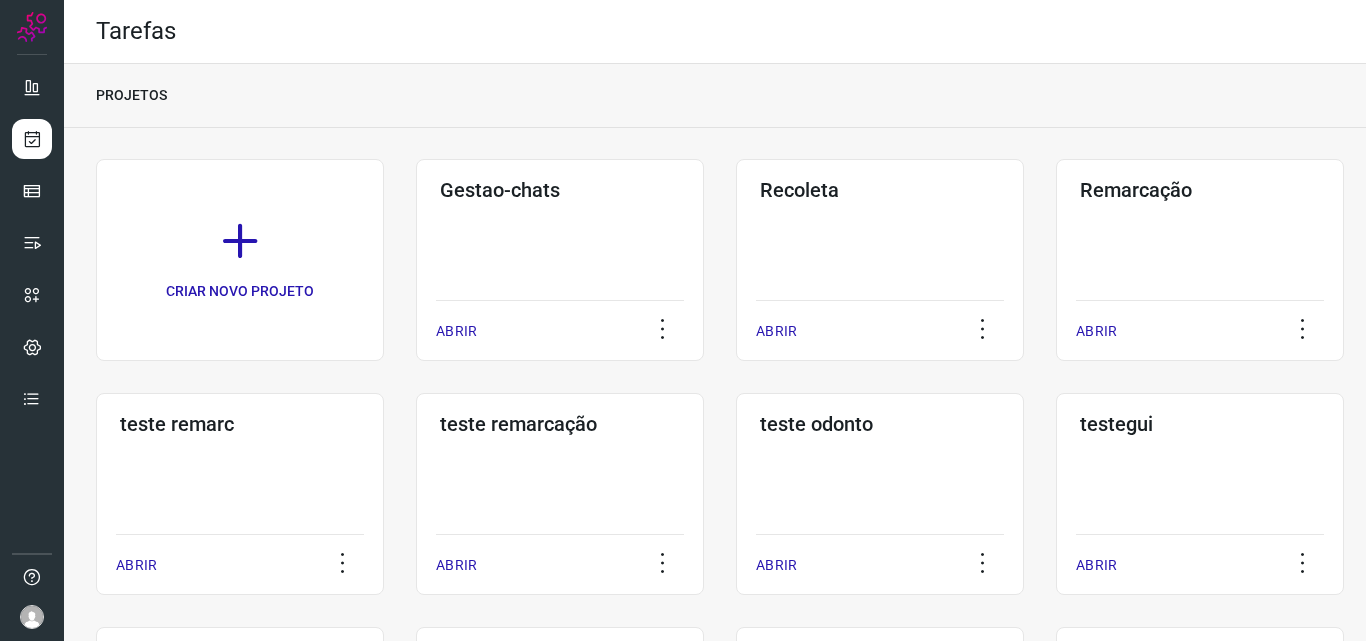 click on "Remarcação  ABRIR" 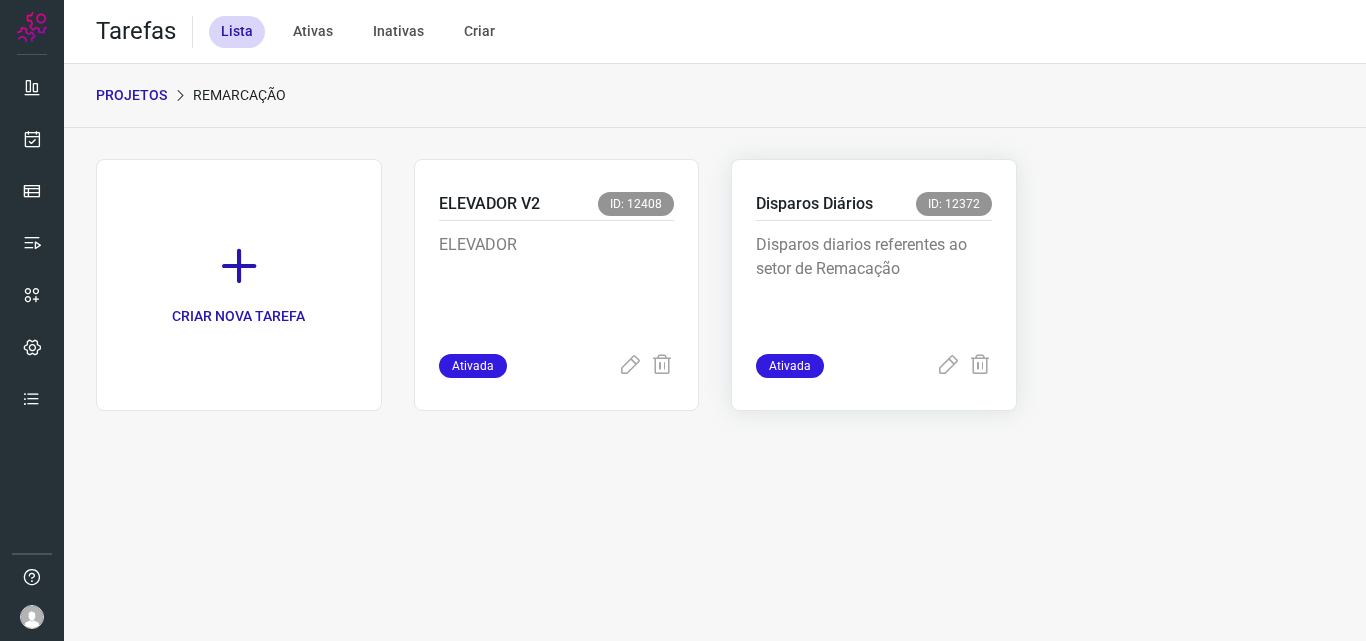 click on "Disparos diarios referentes ao setor de Remacação" at bounding box center (874, 283) 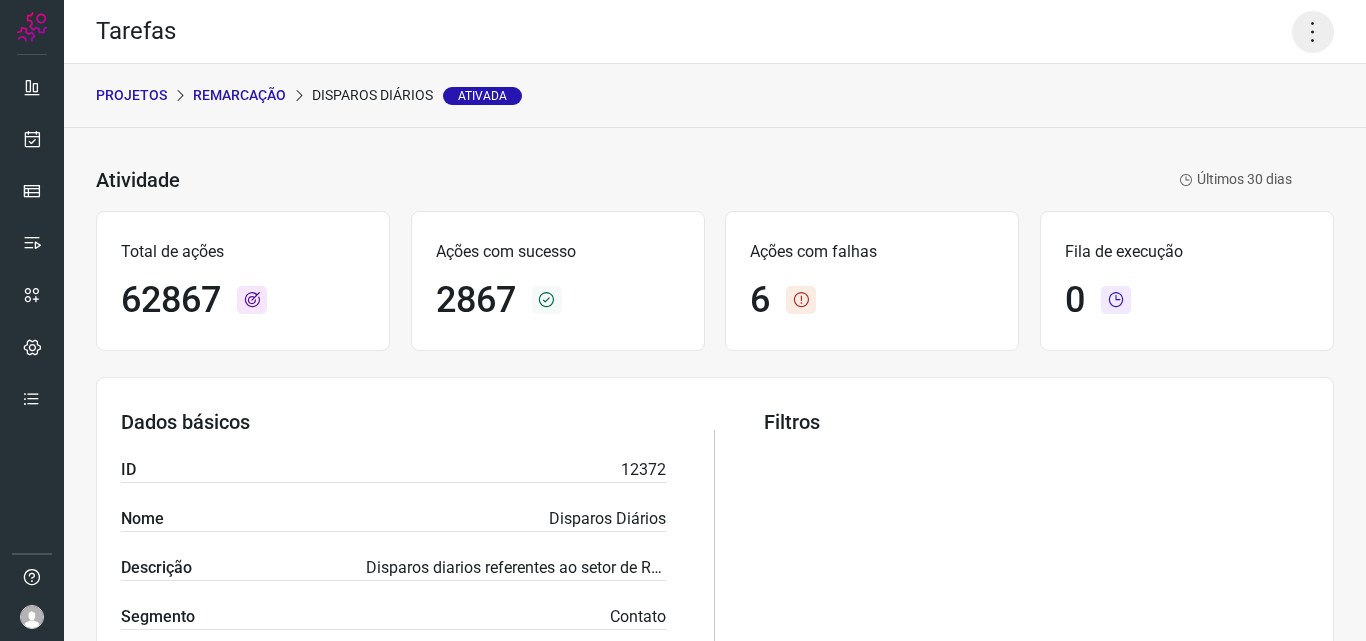 click 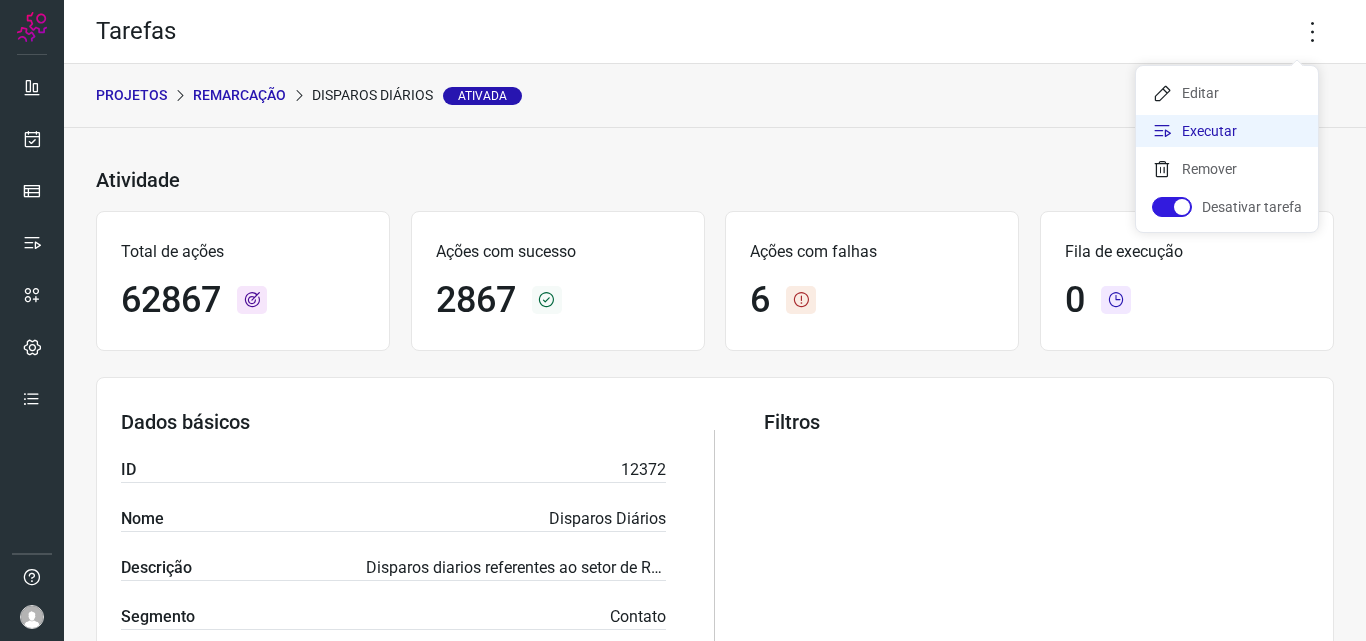 click on "Executar" 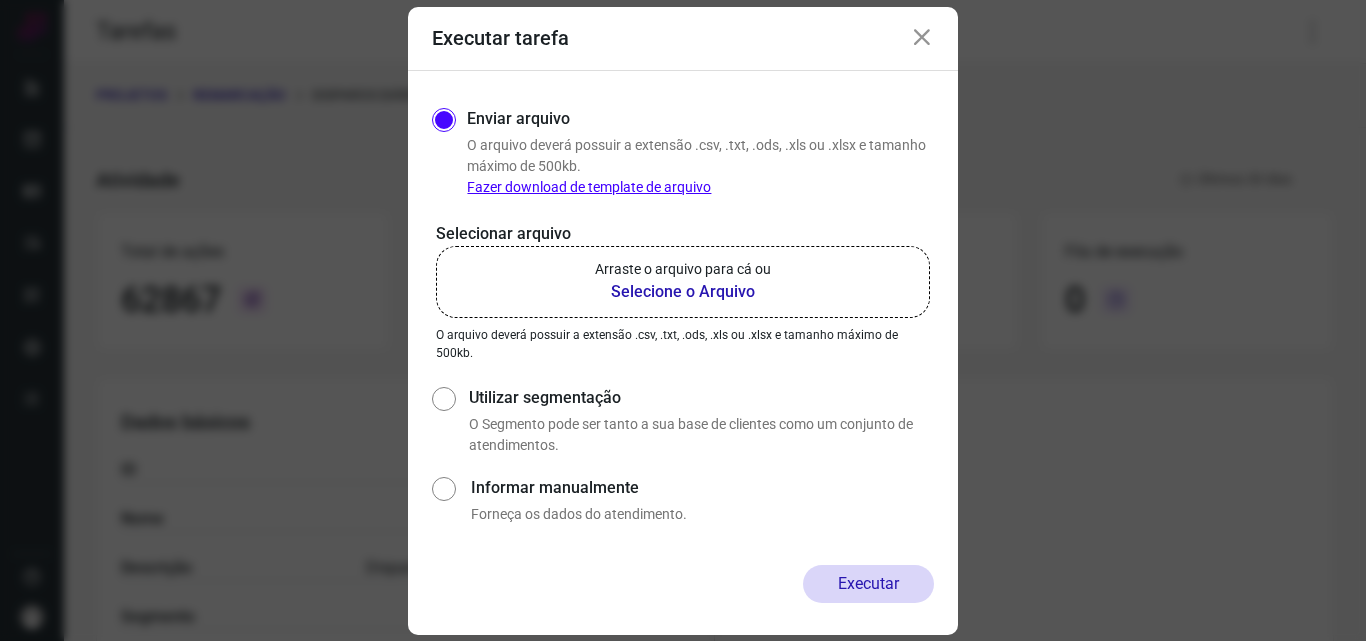click on "Arraste o arquivo para cá ou Selecione o Arquivo" 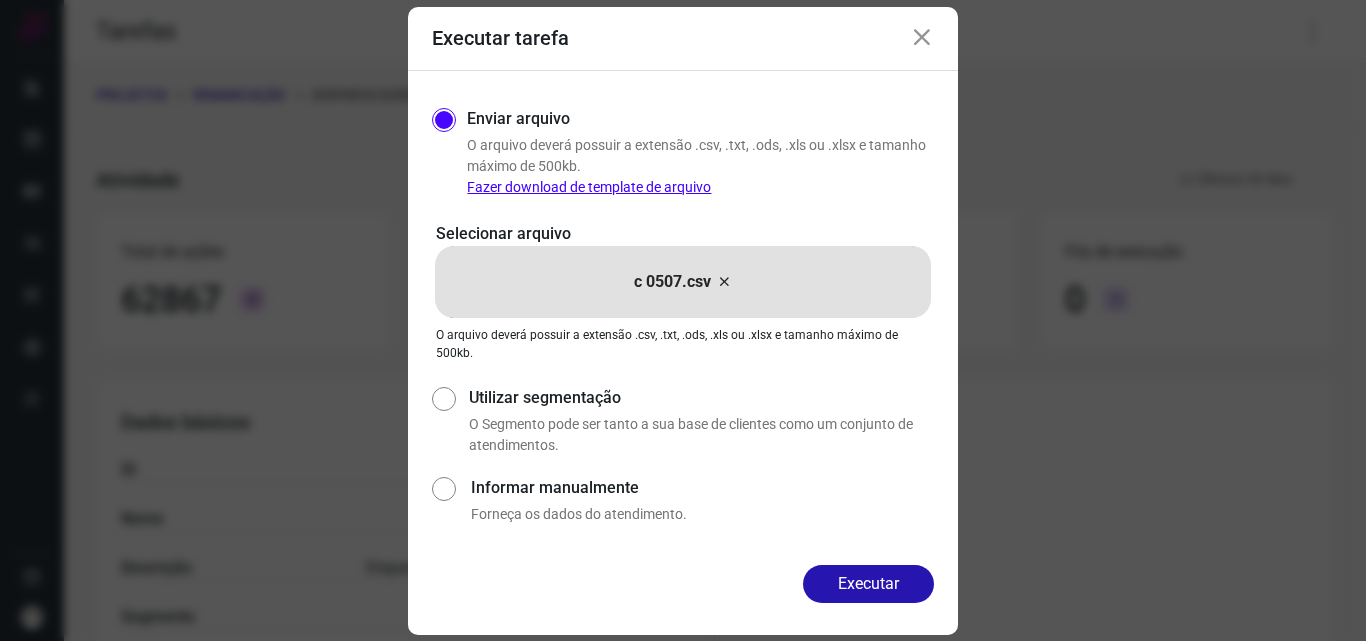 click on "Executar" at bounding box center (868, 584) 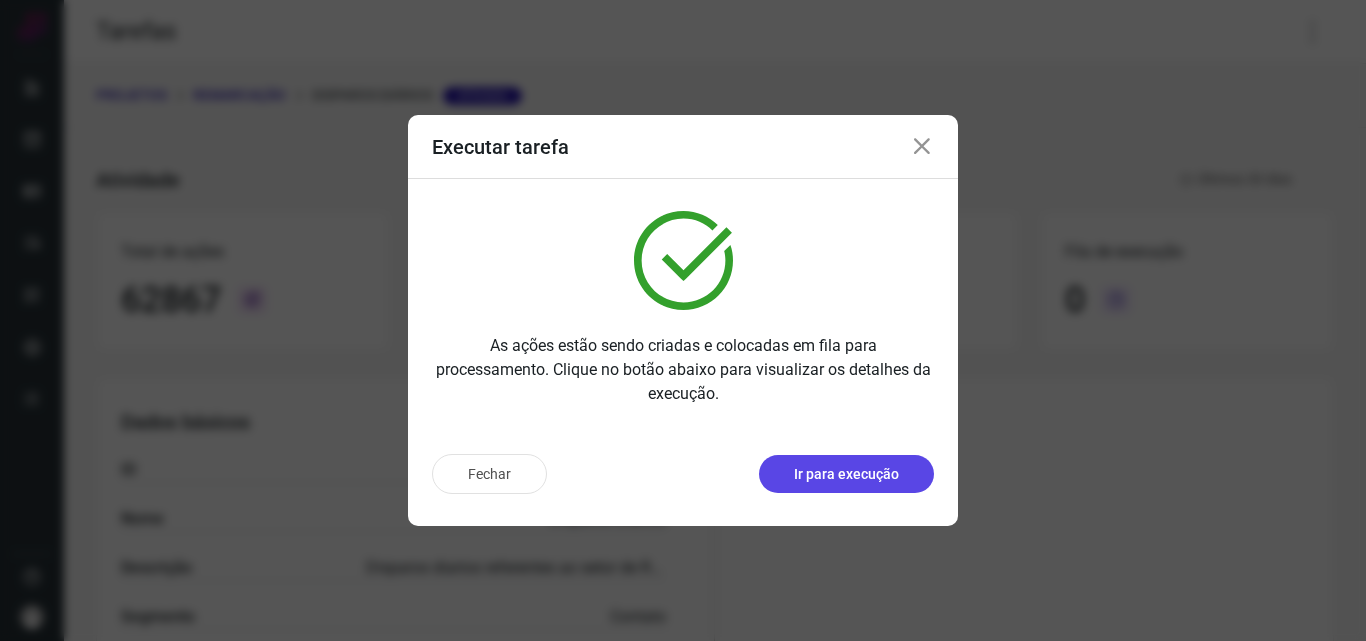 click on "Ir para execução" at bounding box center [846, 474] 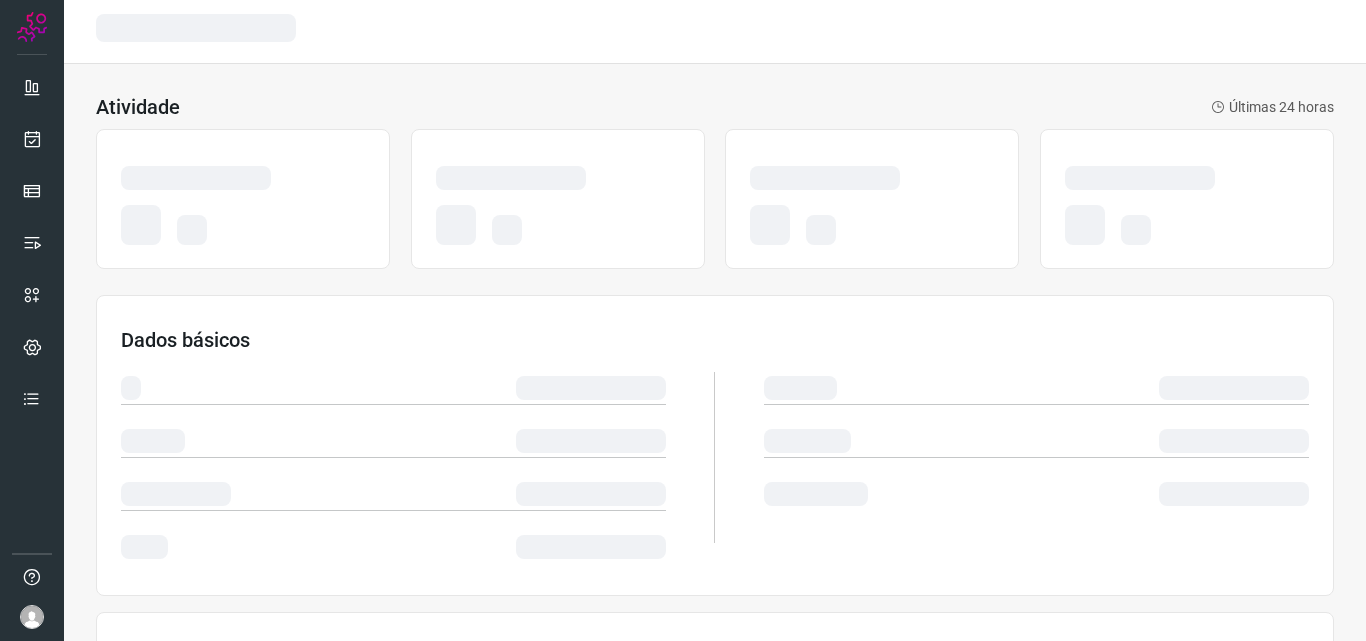 scroll, scrollTop: 0, scrollLeft: 0, axis: both 